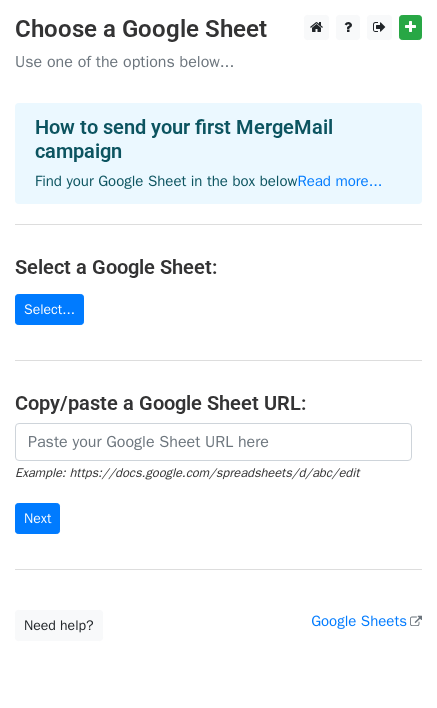 scroll, scrollTop: 0, scrollLeft: 0, axis: both 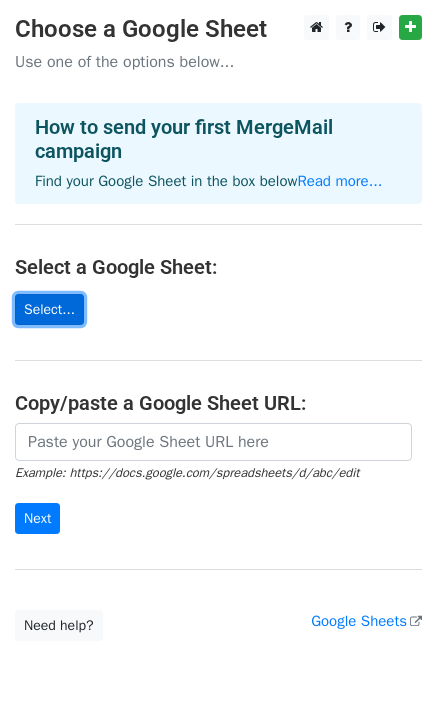 click on "Select..." at bounding box center (49, 309) 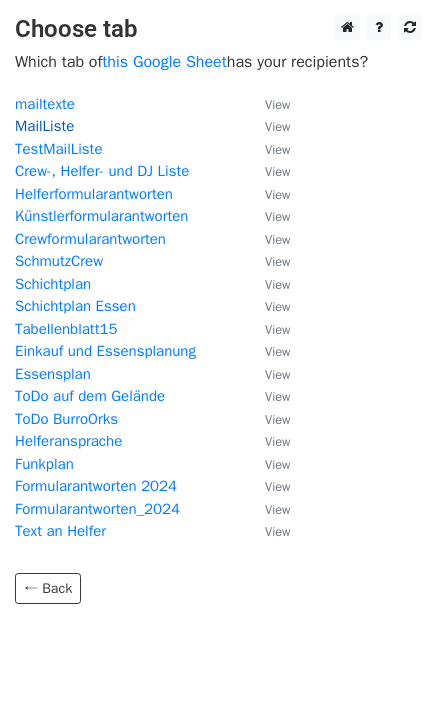 scroll, scrollTop: 0, scrollLeft: 0, axis: both 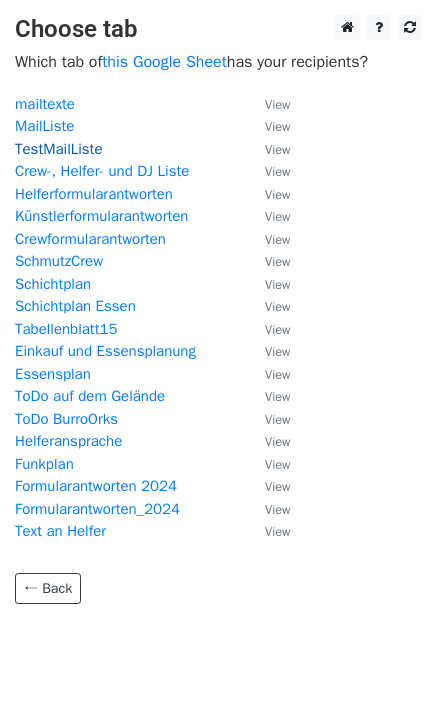 click on "TestMailListe" at bounding box center [58, 149] 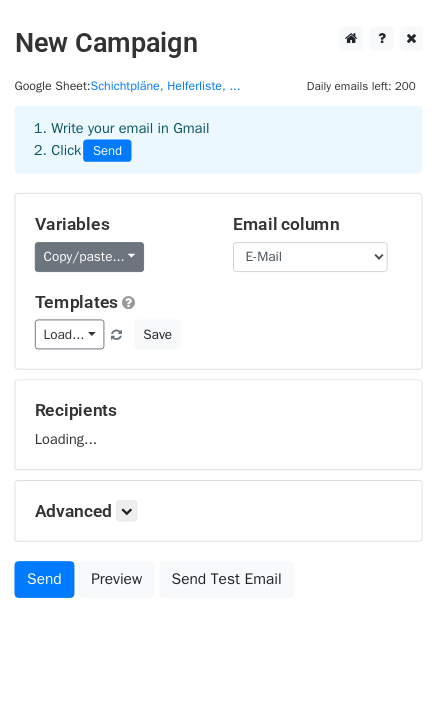 scroll, scrollTop: 0, scrollLeft: 0, axis: both 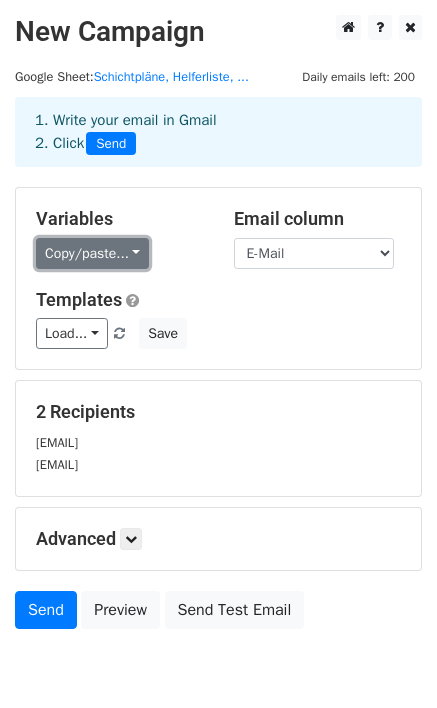 click on "Copy/paste..." 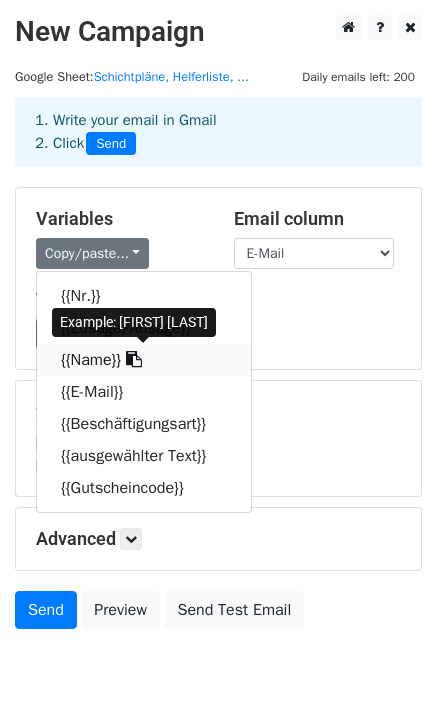 click 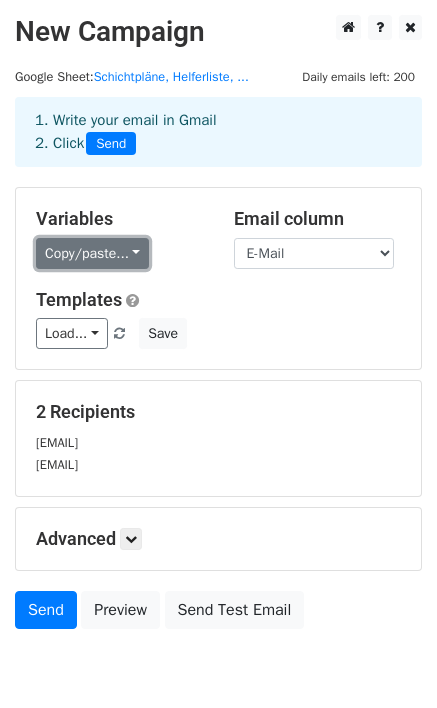click on "Copy/paste..." 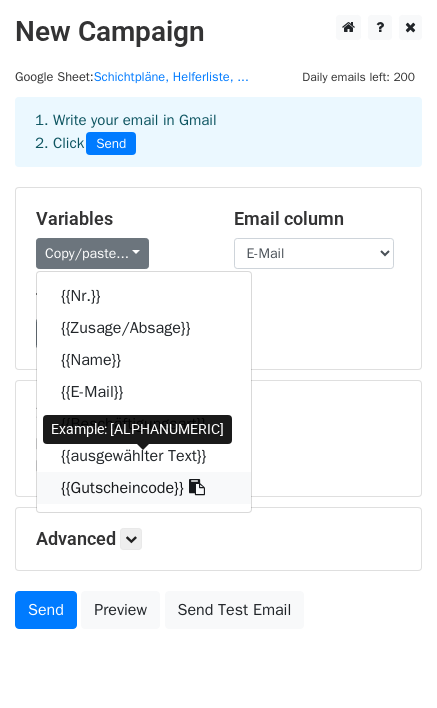 click 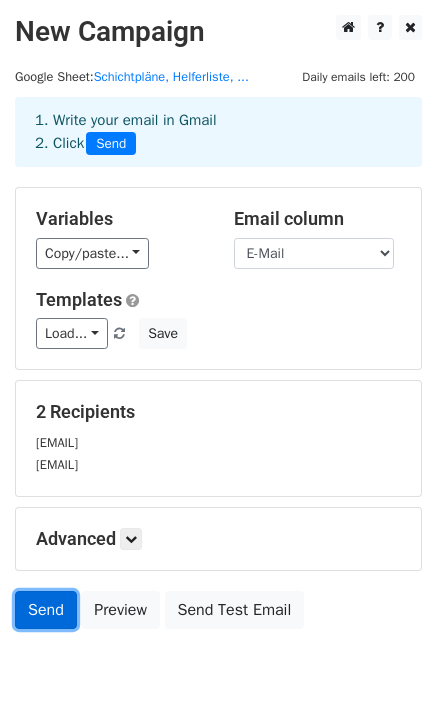 click on "Send" 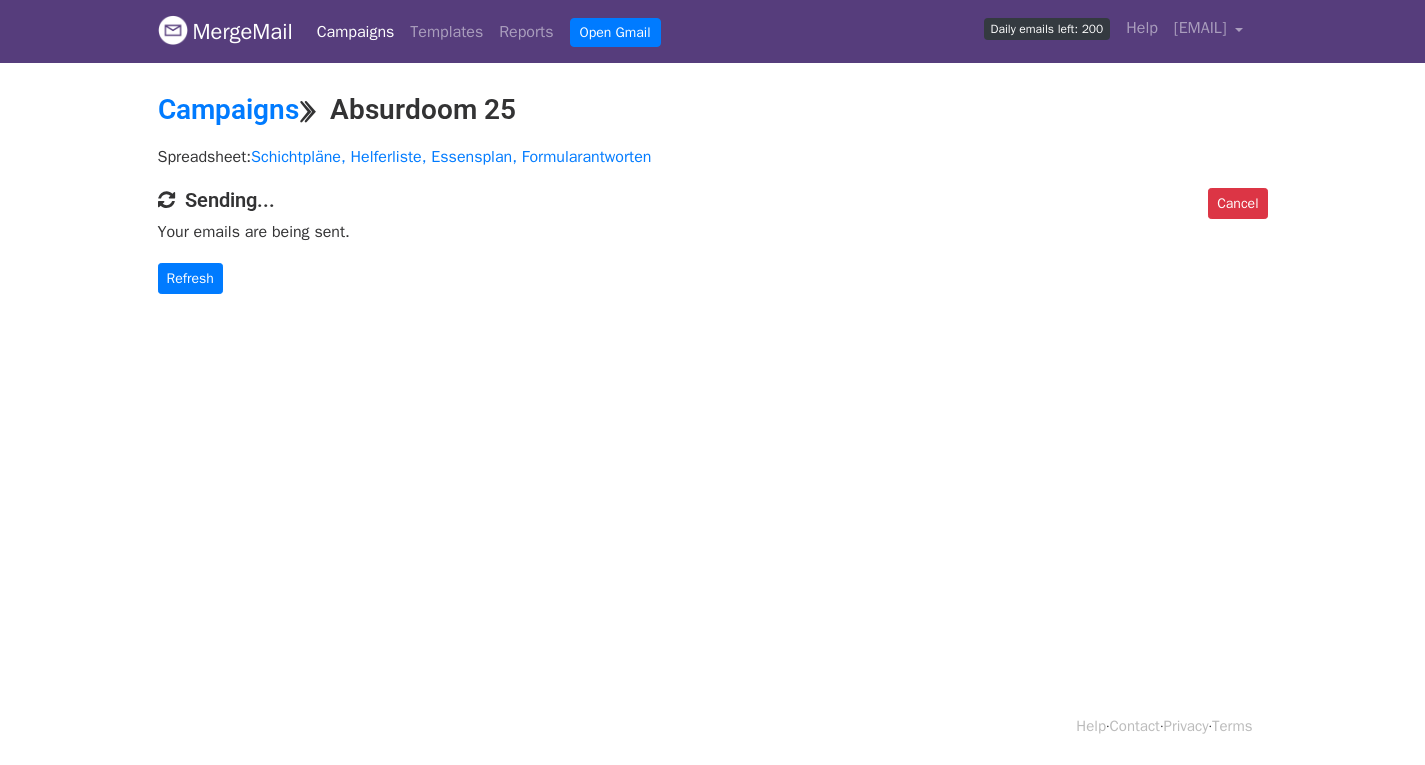 scroll, scrollTop: 0, scrollLeft: 0, axis: both 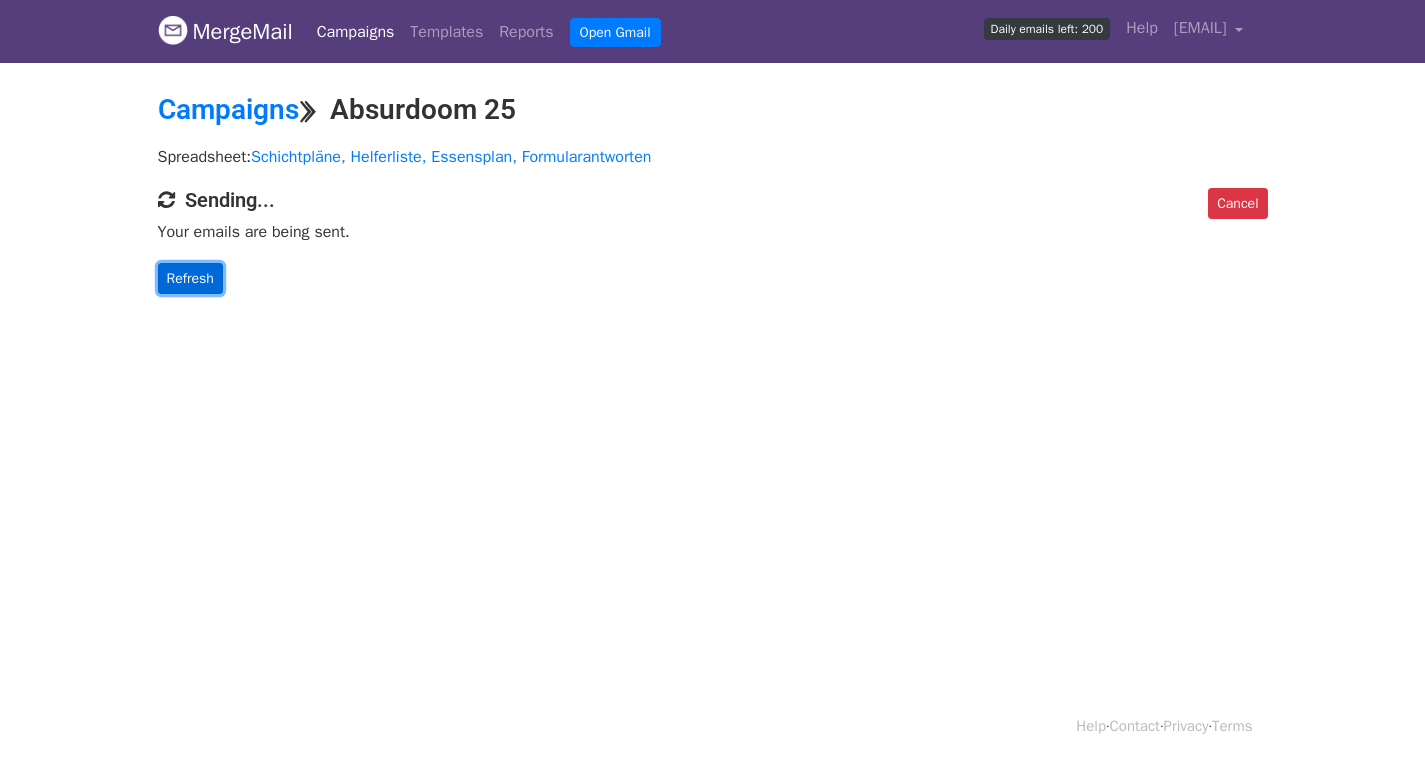 click on "Refresh" at bounding box center (190, 278) 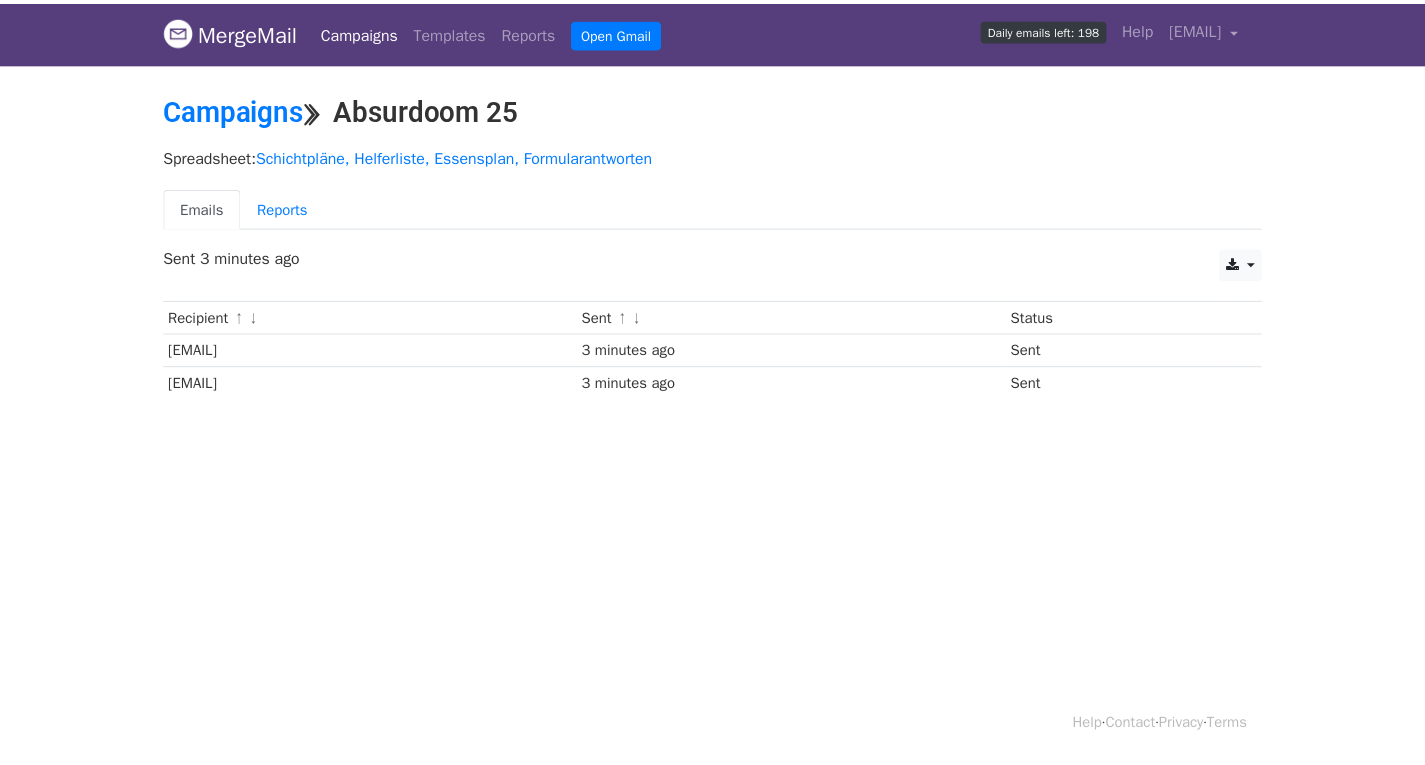 scroll, scrollTop: 0, scrollLeft: 0, axis: both 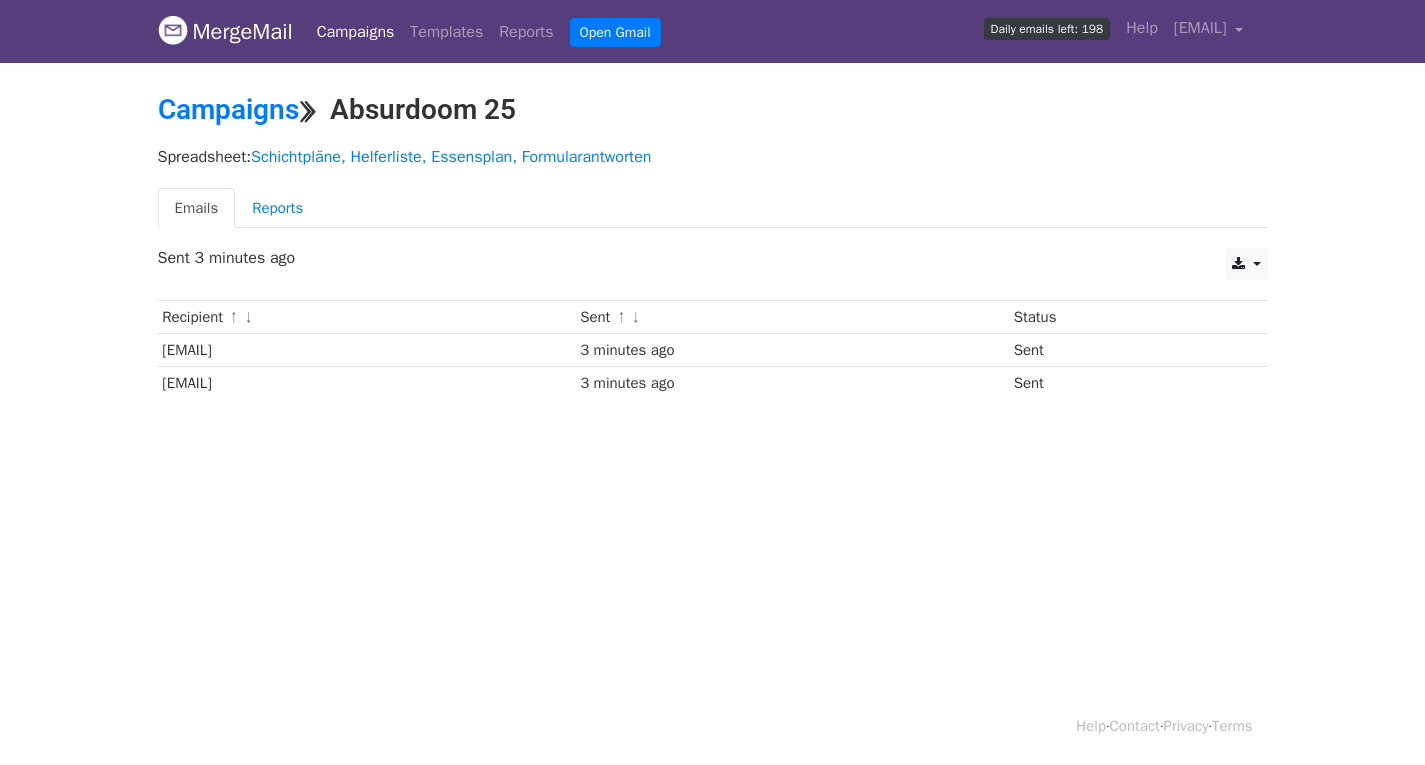 click on "MergeMail
Campaigns
Templates
Reports
Open Gmail
Daily emails left: 198
Help
[EMAIL]
Account
Unsubscribes
Integrations
Notification Settings
Sign out
New Features
You're all caught up!
Scheduled Campaigns
Schedule your emails to be sent later.
Read more
Account Reports
View reports across all of your campaigns to find highly-engaged recipients and to see which templates and campaigns have the most clicks and opens.
Read more
View my reports
Template Editor
Create beautiful emails using our powerful template editor.
Read more
View my templates
Campaigns
⟫
Absurdoom 25
Spreadsheet:
Schichtpläne, Helferliste, Essensplan, Formularantworten
Emails
Reports
CSV
Excel
Sent
3 minutes ago" at bounding box center [712, 247] 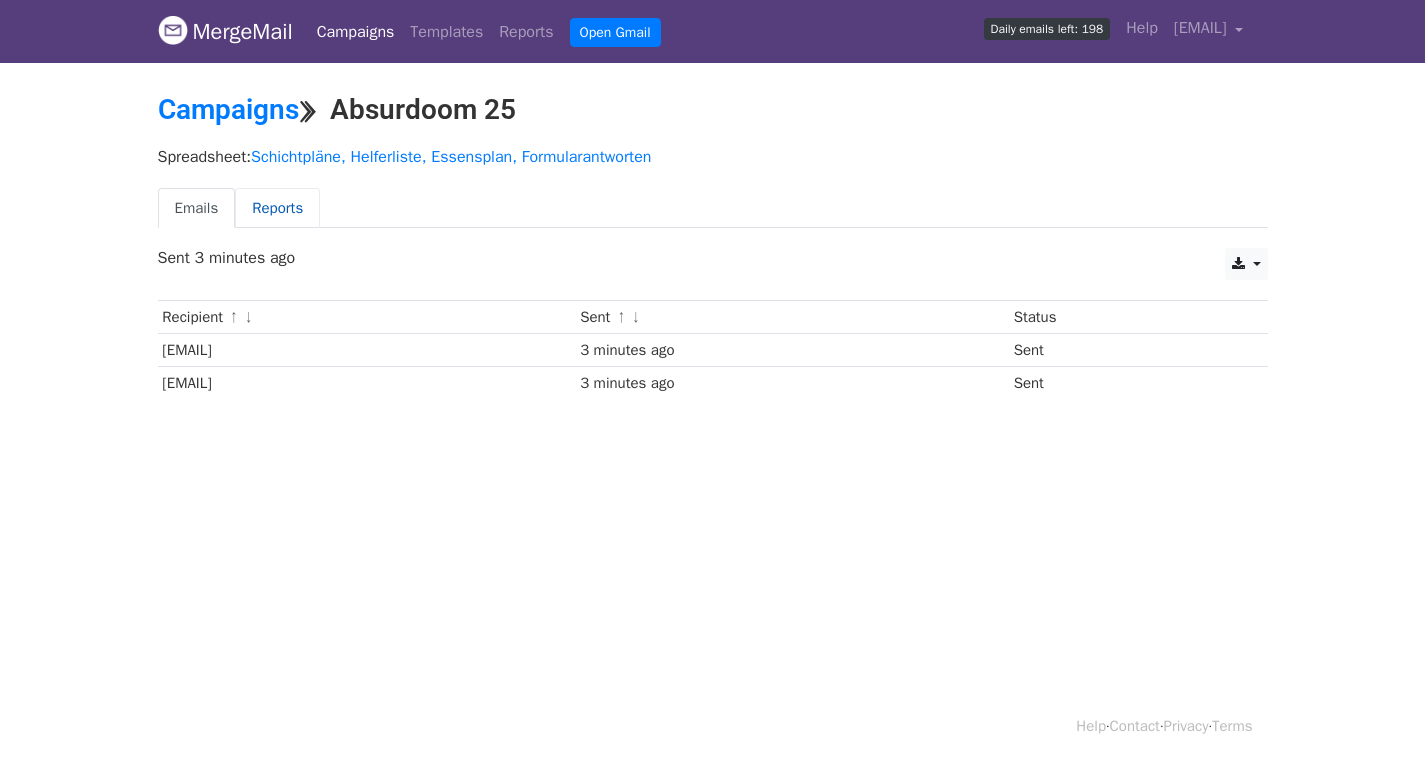 click on "Reports" at bounding box center (277, 208) 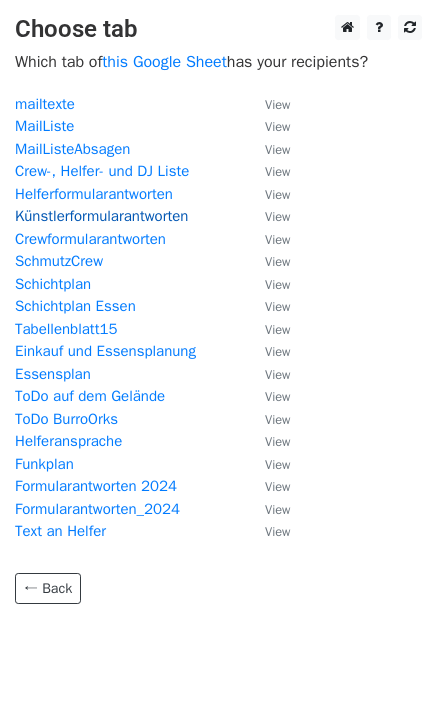 scroll, scrollTop: 0, scrollLeft: 0, axis: both 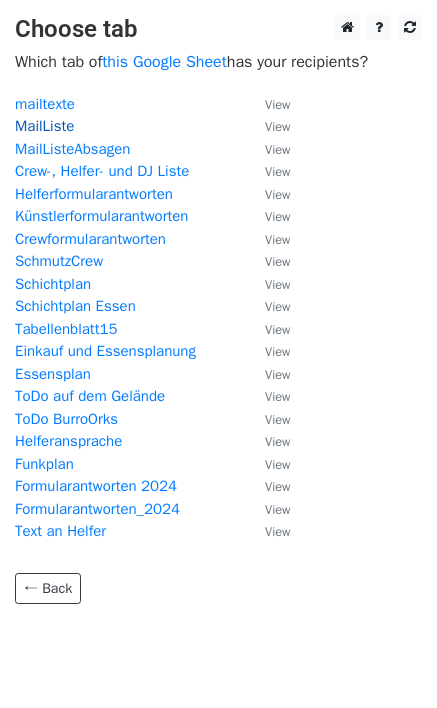 click on "MailListe" at bounding box center (44, 126) 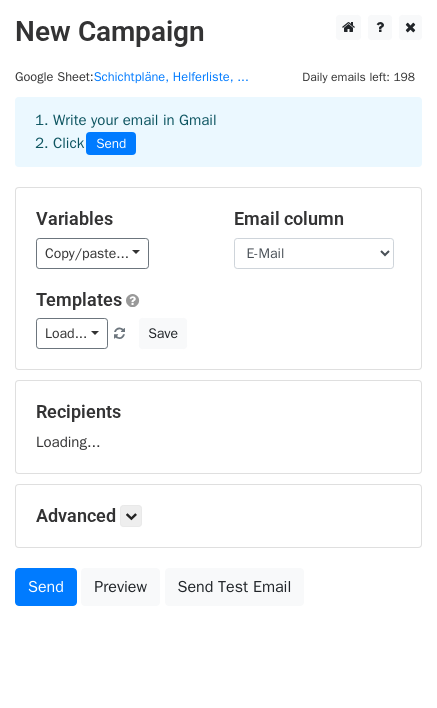 scroll, scrollTop: 0, scrollLeft: 0, axis: both 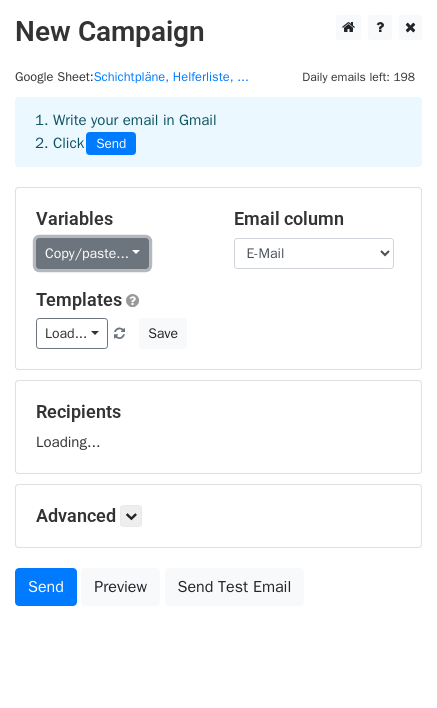click on "Copy/paste..." 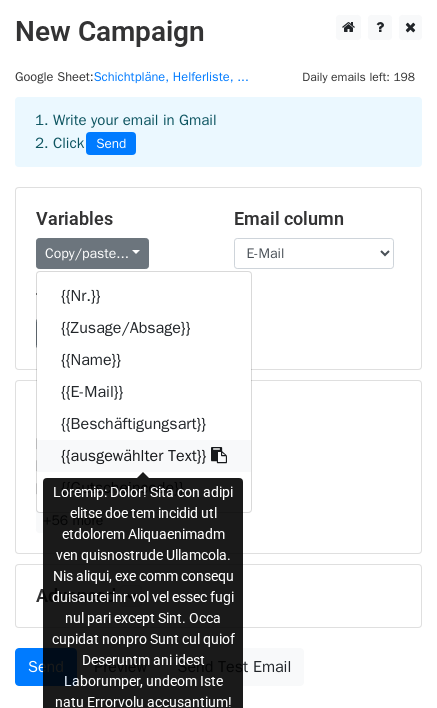 click 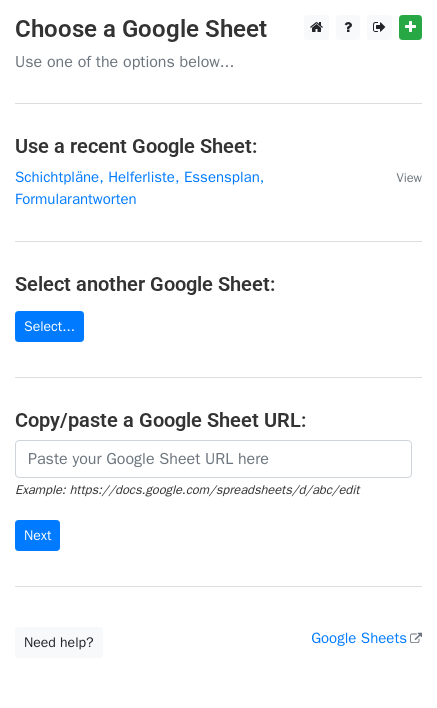 scroll, scrollTop: 0, scrollLeft: 0, axis: both 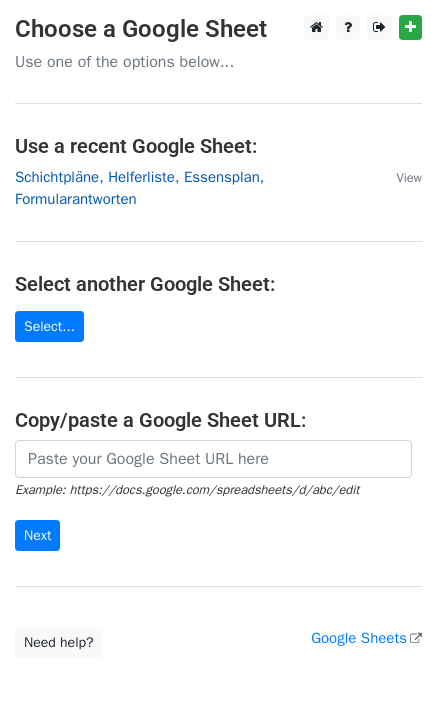 click on "Schichtpläne, Helferliste, Essensplan, Formularantworten" at bounding box center (139, 188) 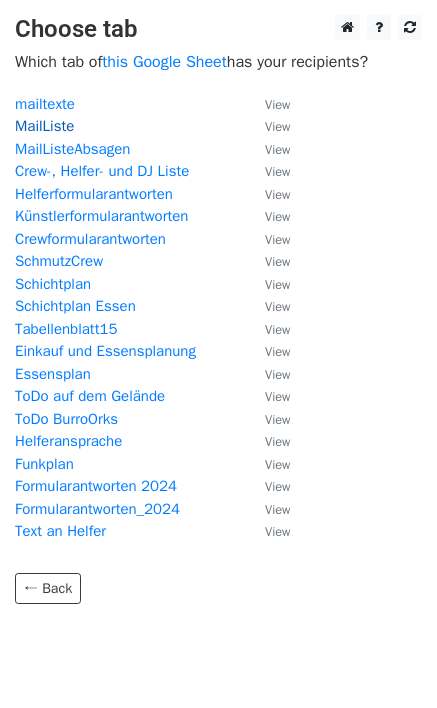 scroll, scrollTop: 0, scrollLeft: 0, axis: both 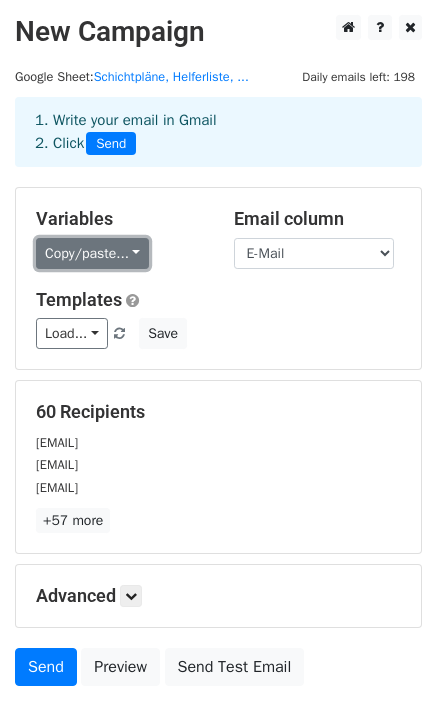 click on "Copy/paste..." 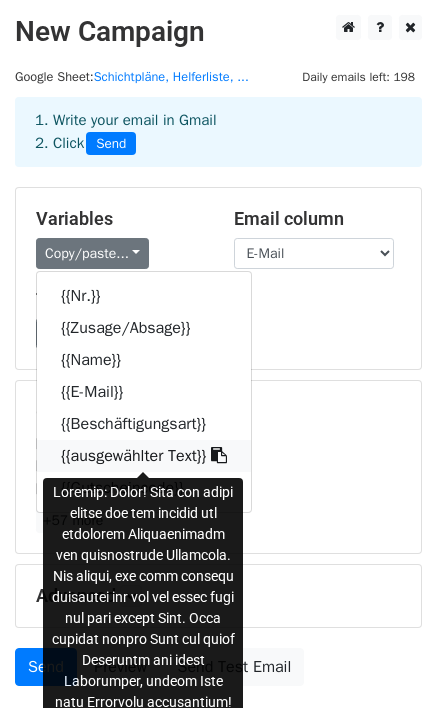 click 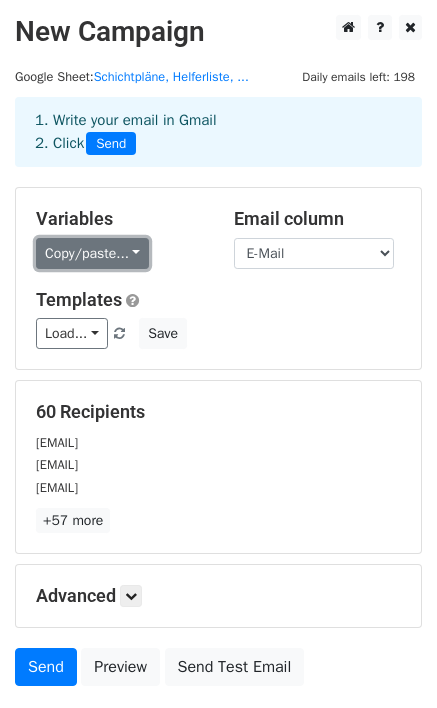 click on "Copy/paste..." 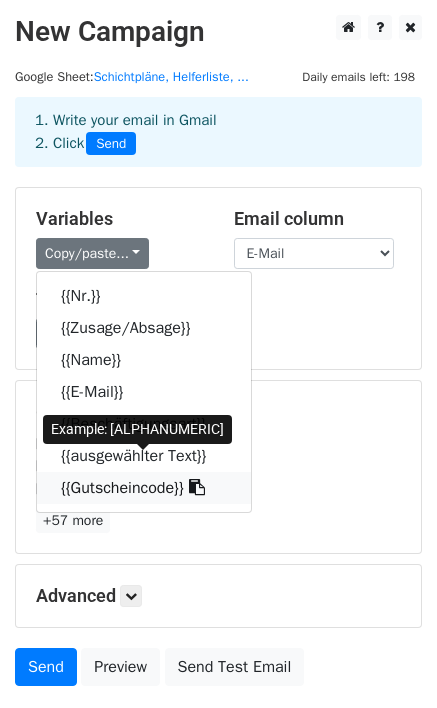 click on "{{Gutscheincode}}" 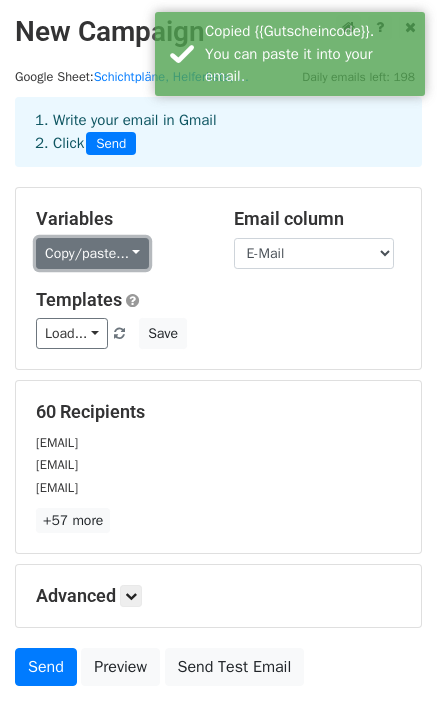 click on "Copy/paste..." 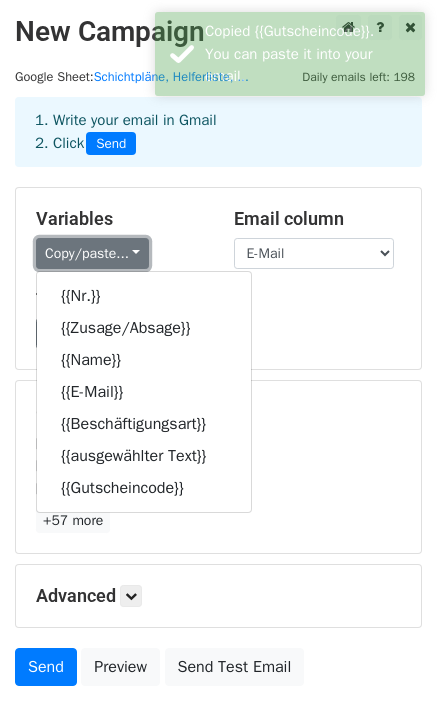 click on "Copy/paste..." 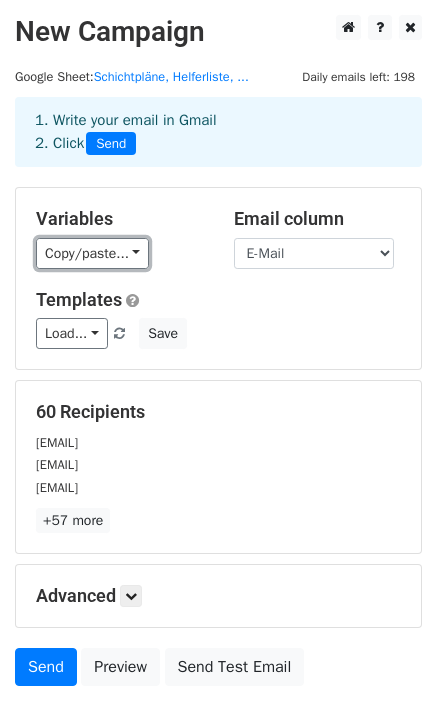 click on "Copy/paste..." 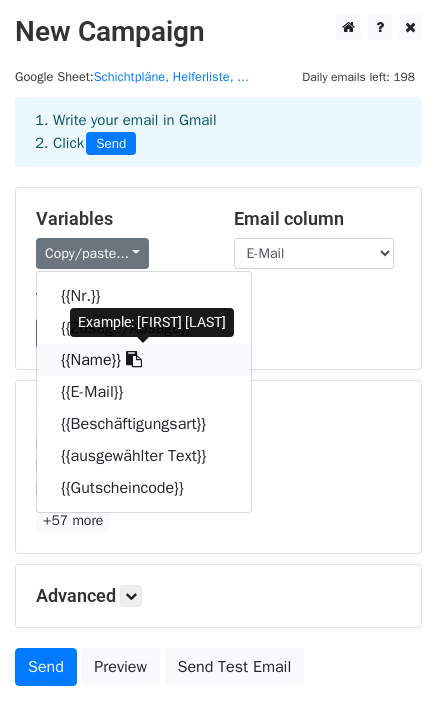 click on "{{Name}}" 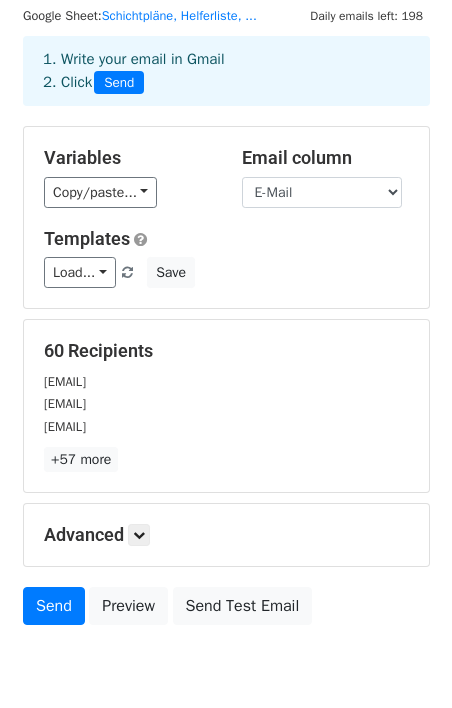 scroll, scrollTop: 100, scrollLeft: 0, axis: vertical 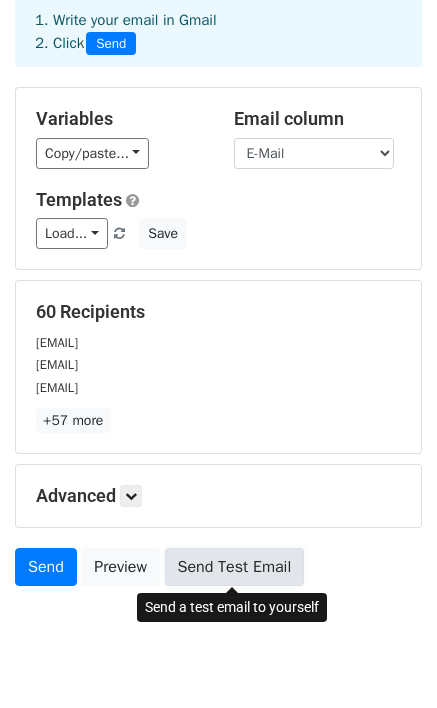 click on "Send Test Email" 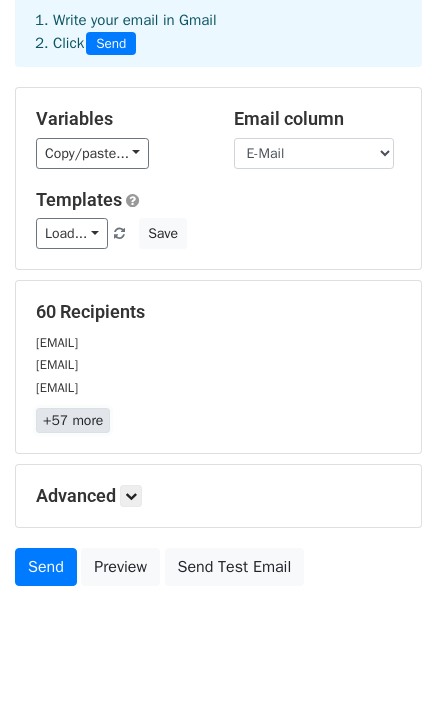 click on "+57 more" 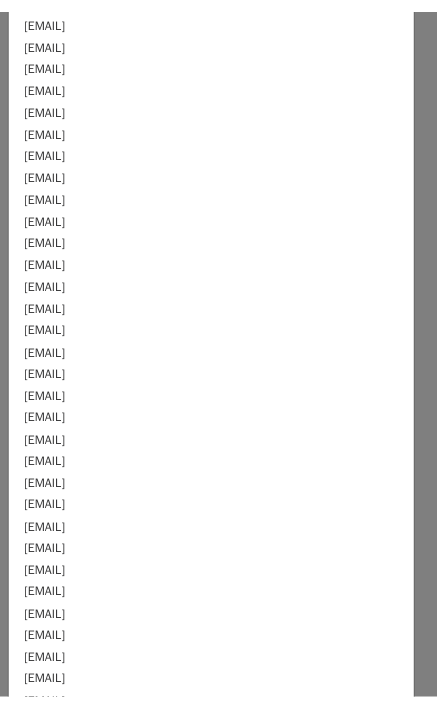scroll, scrollTop: 823, scrollLeft: 0, axis: vertical 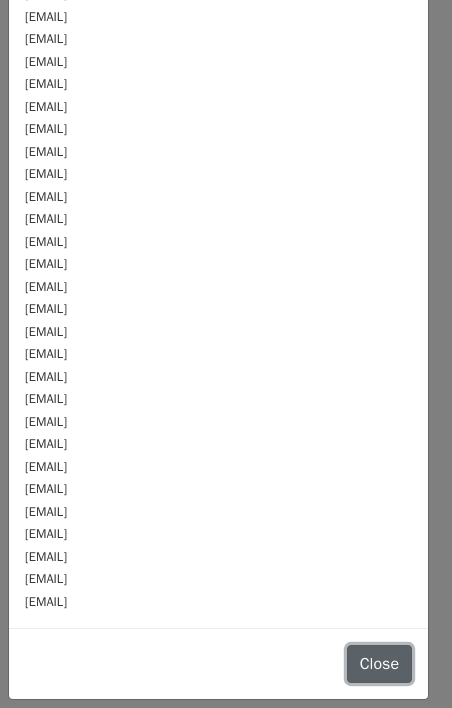 click on "Close" 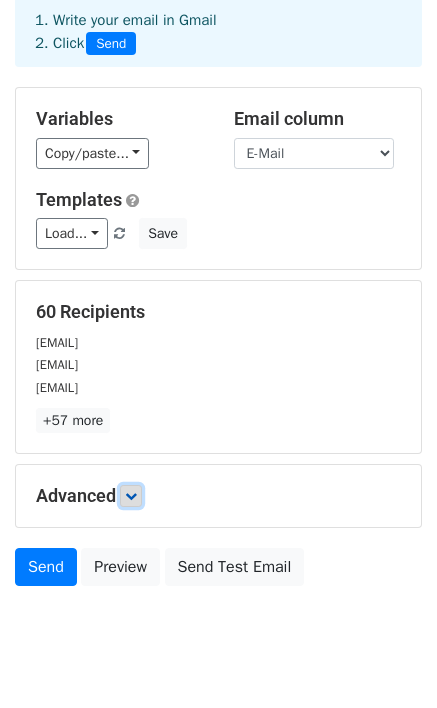 click 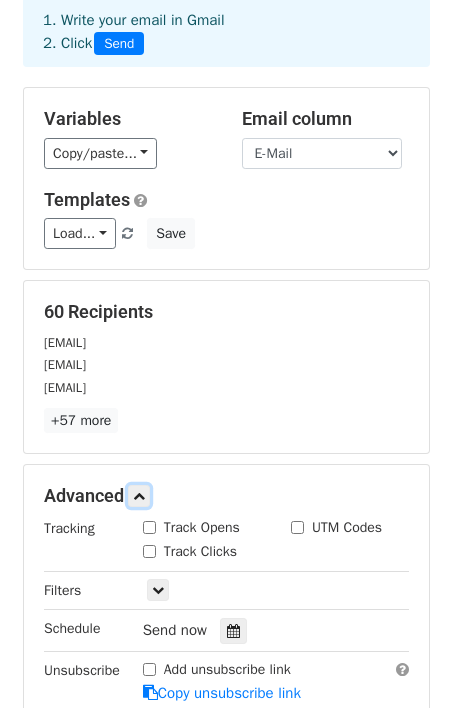 scroll, scrollTop: 200, scrollLeft: 0, axis: vertical 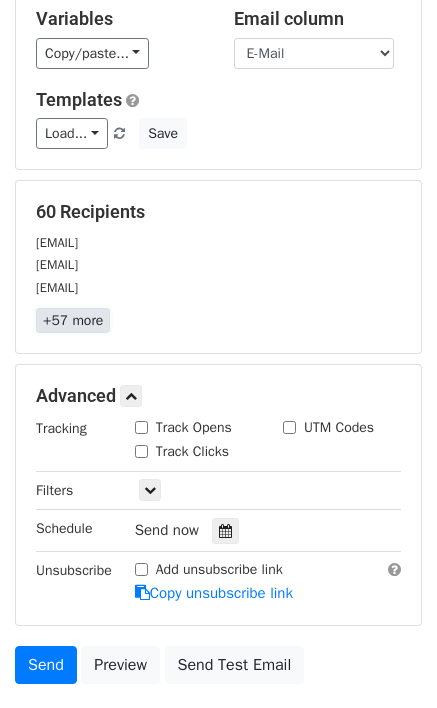 click on "+57 more" 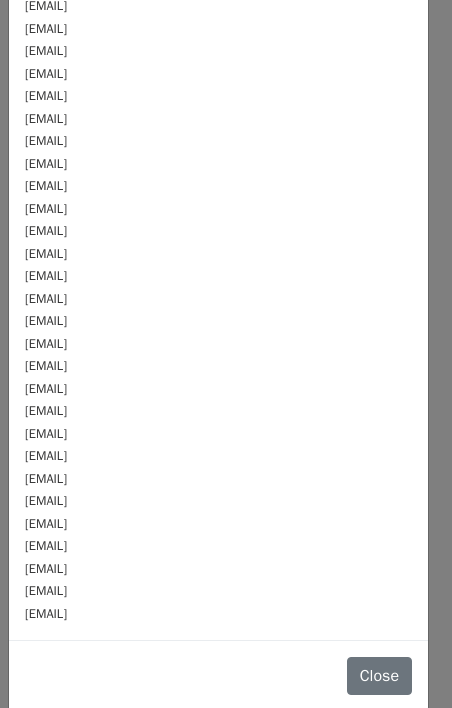 scroll, scrollTop: 823, scrollLeft: 0, axis: vertical 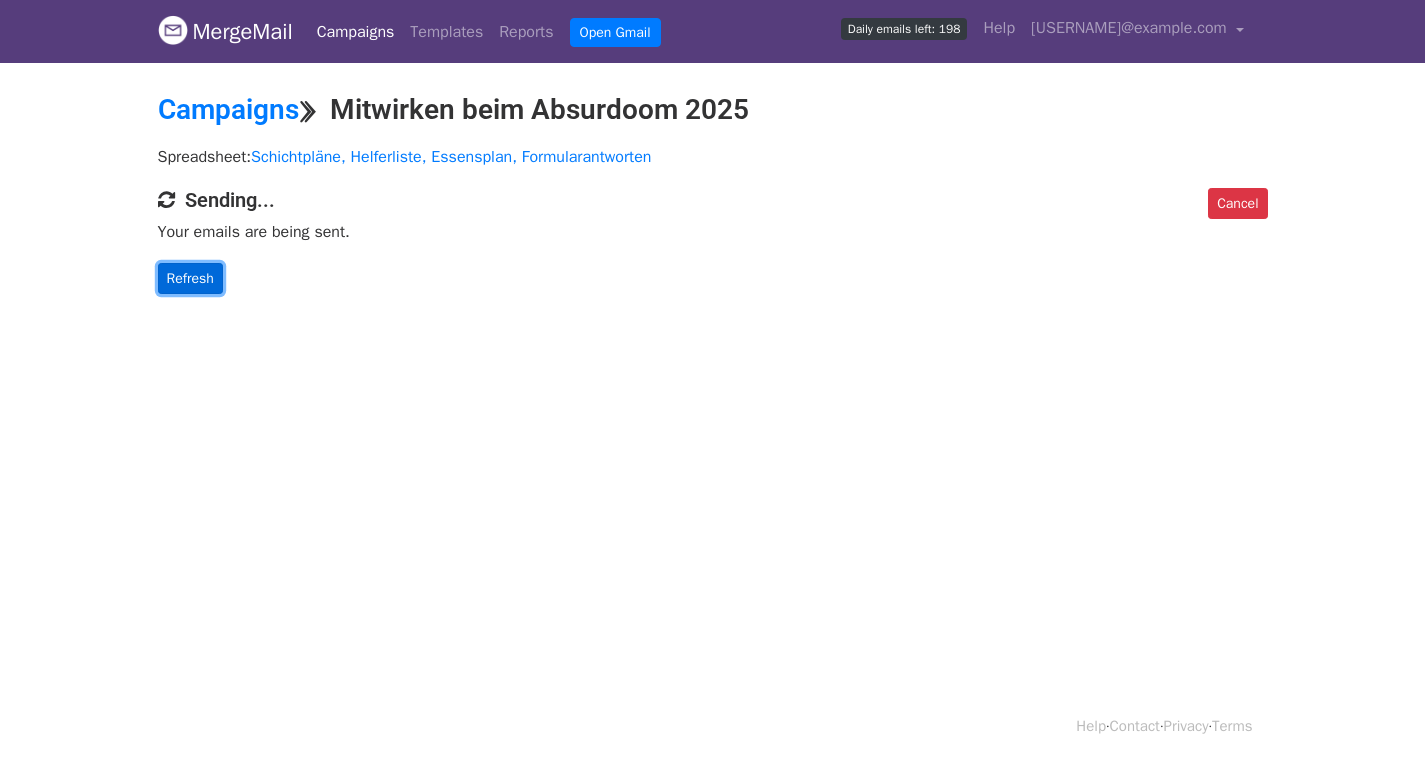 click on "Refresh" at bounding box center (190, 278) 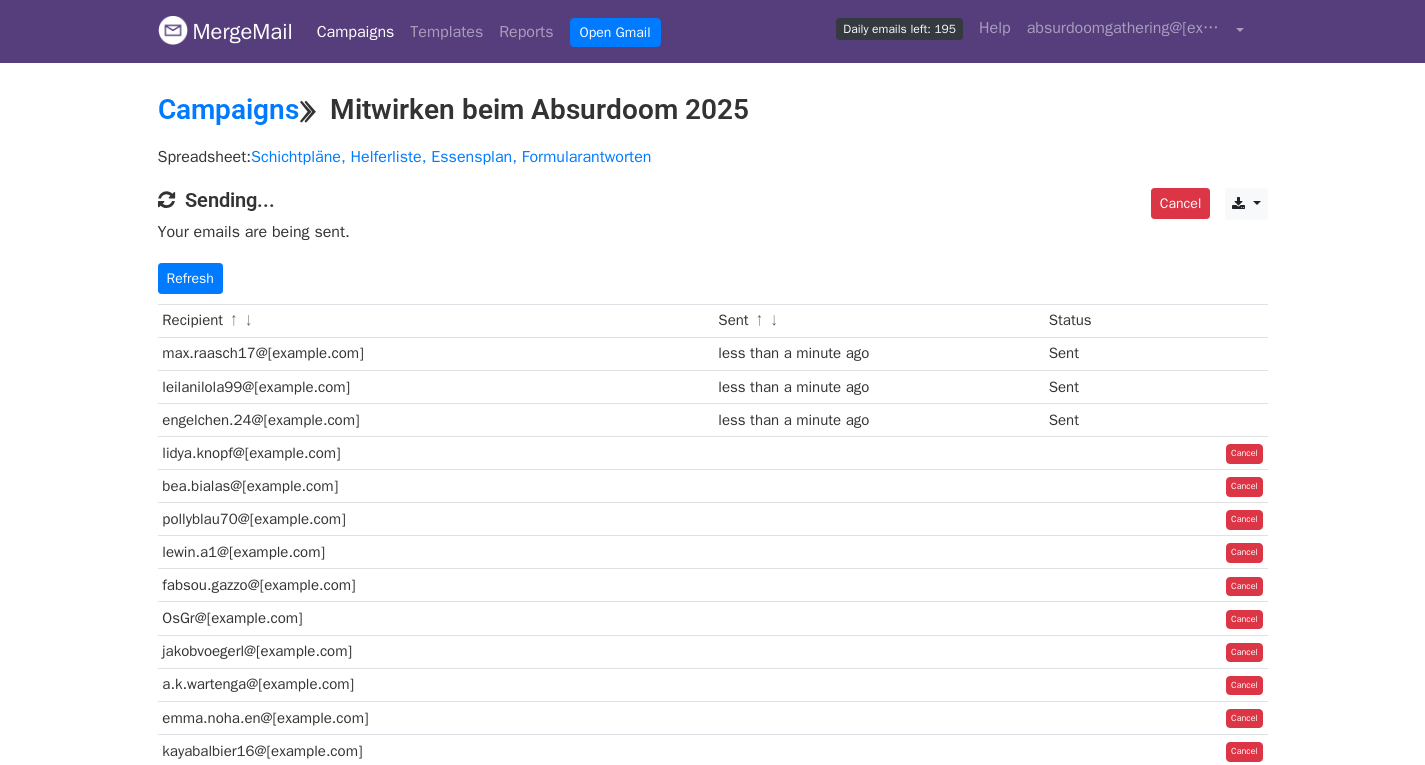 scroll, scrollTop: 0, scrollLeft: 0, axis: both 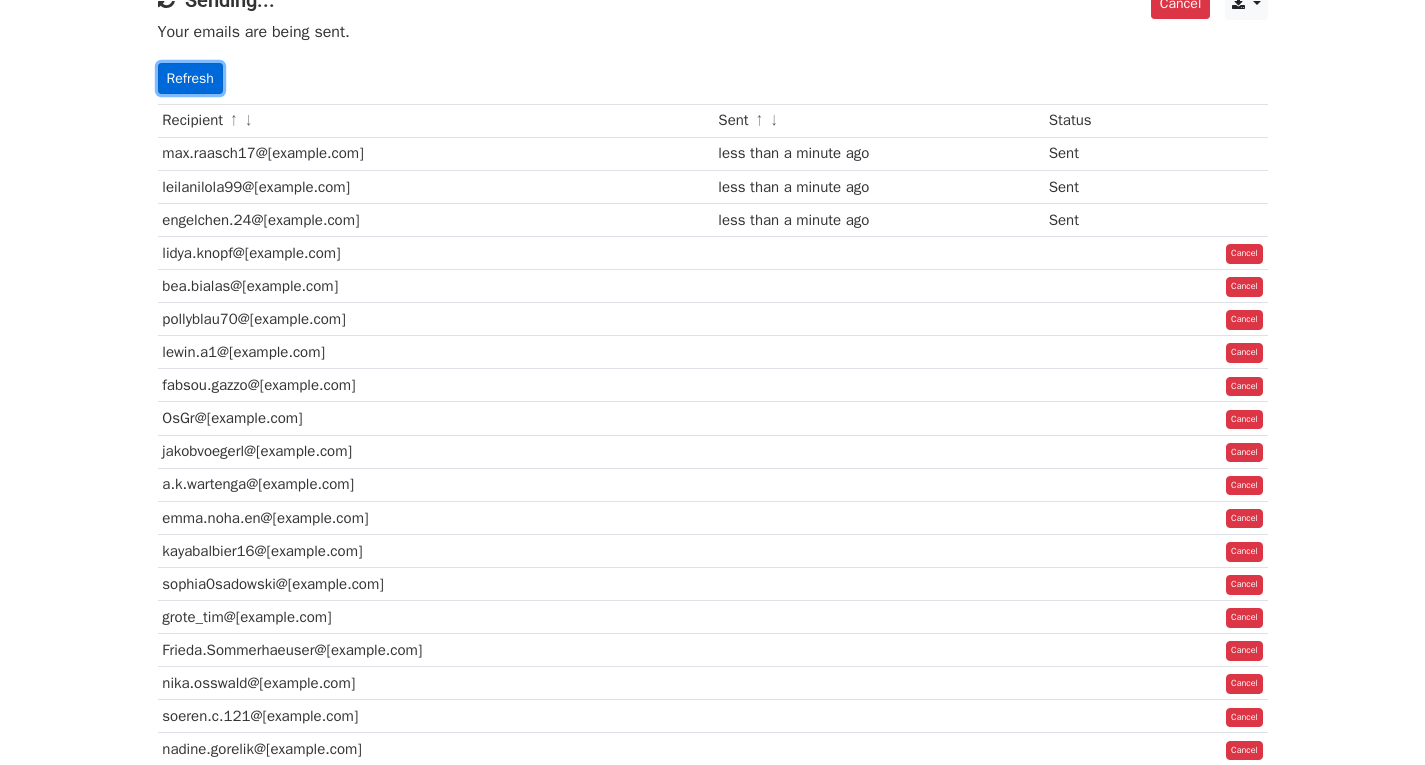 click on "Refresh" at bounding box center [190, 78] 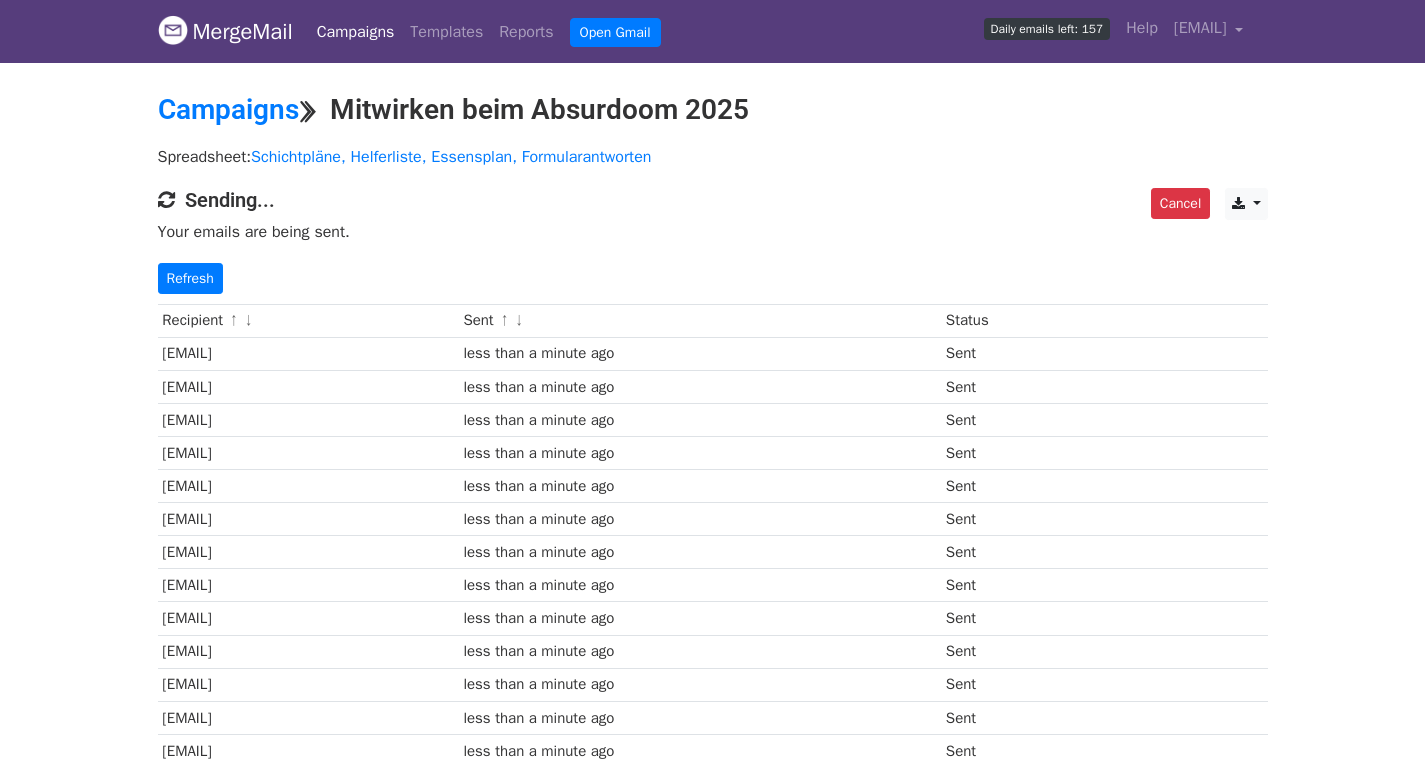 scroll, scrollTop: 0, scrollLeft: 0, axis: both 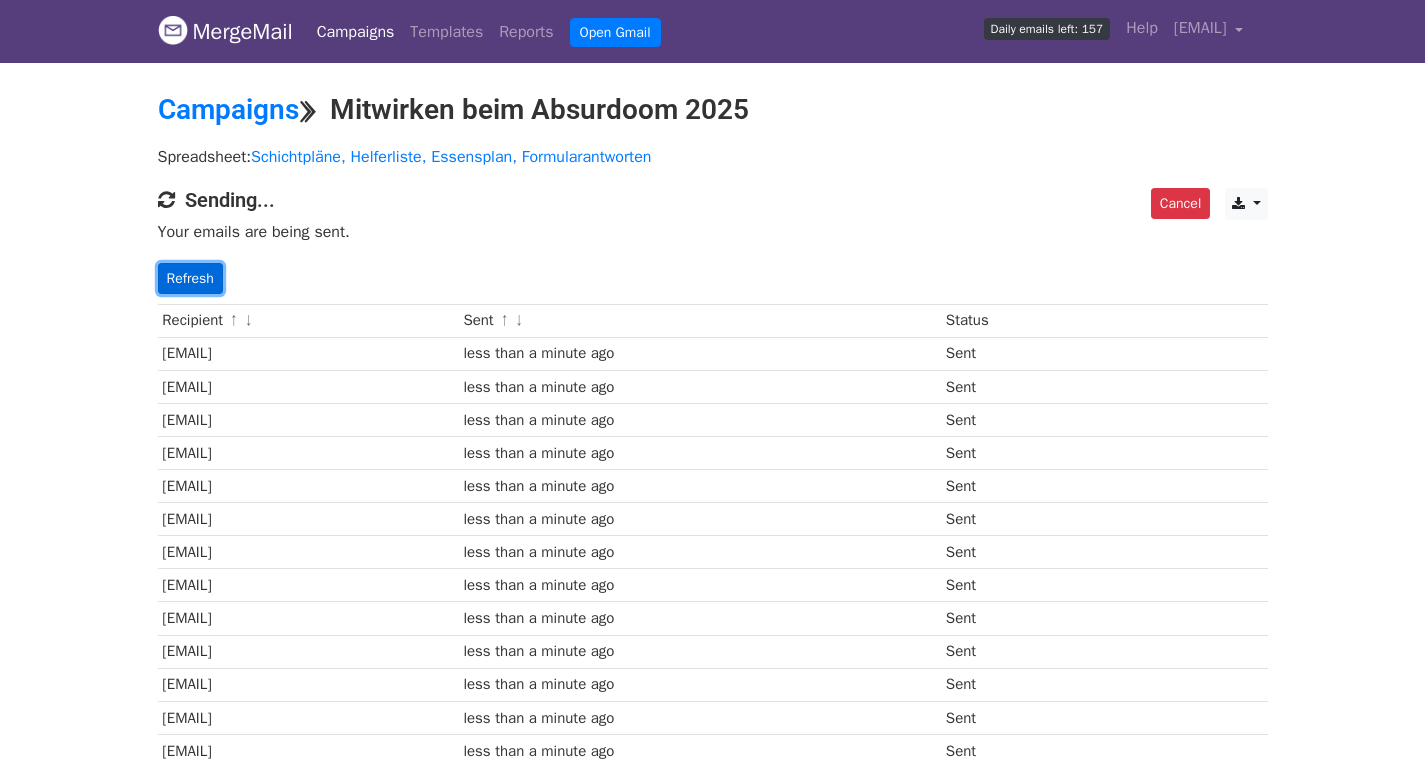 click on "Refresh" at bounding box center (190, 278) 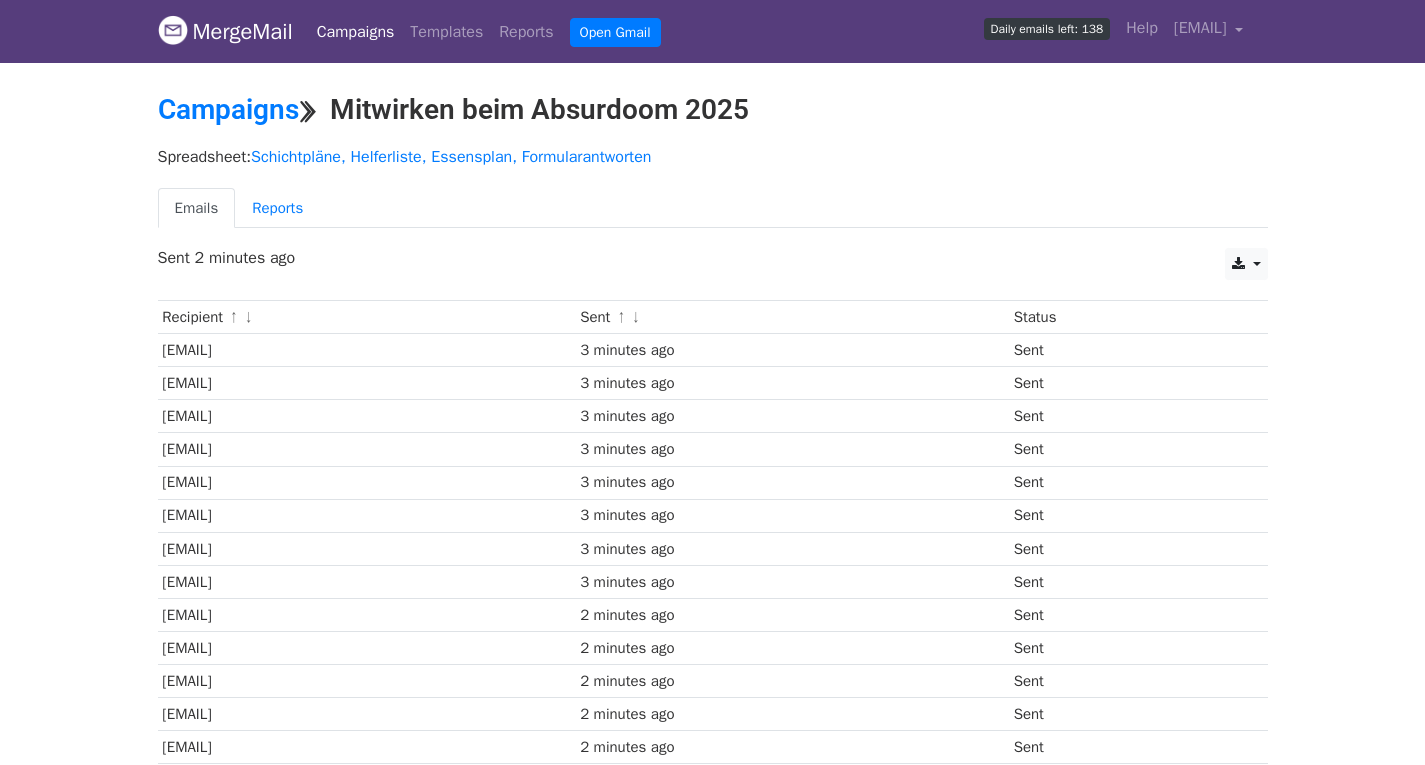 scroll, scrollTop: 1000, scrollLeft: 0, axis: vertical 